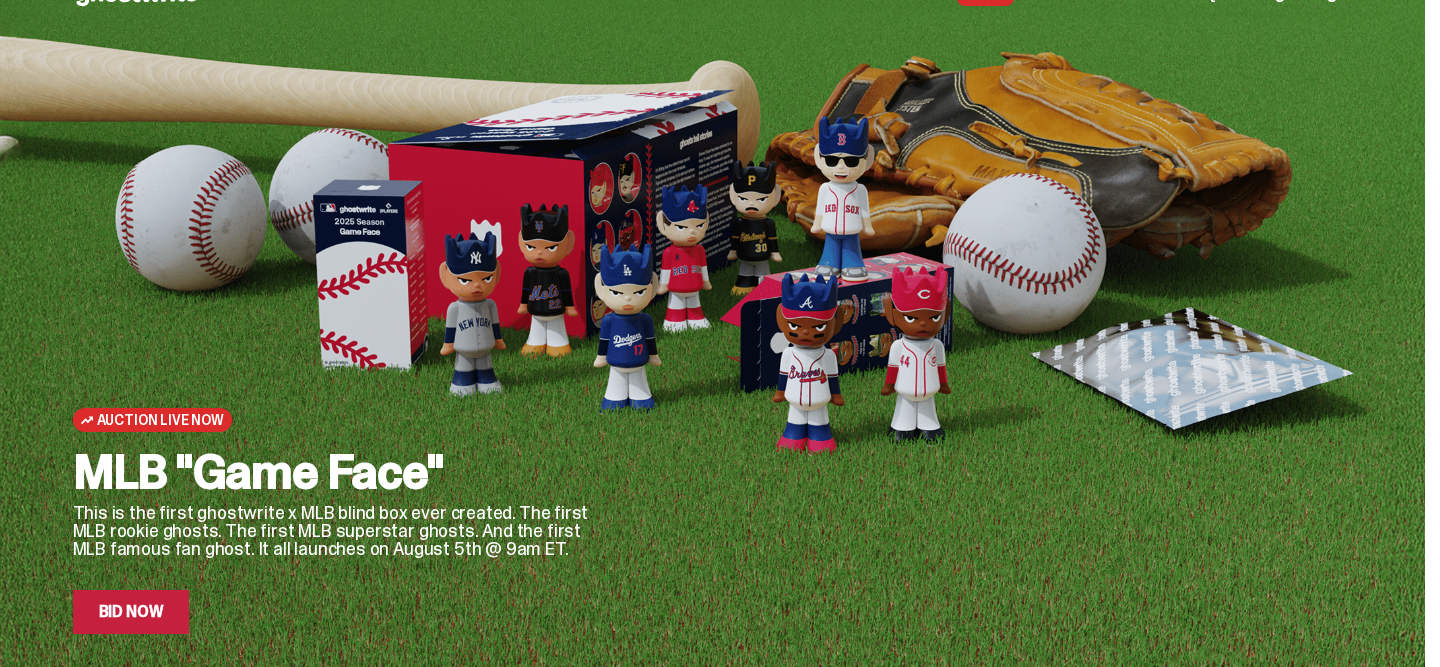 scroll, scrollTop: 50, scrollLeft: 0, axis: vertical 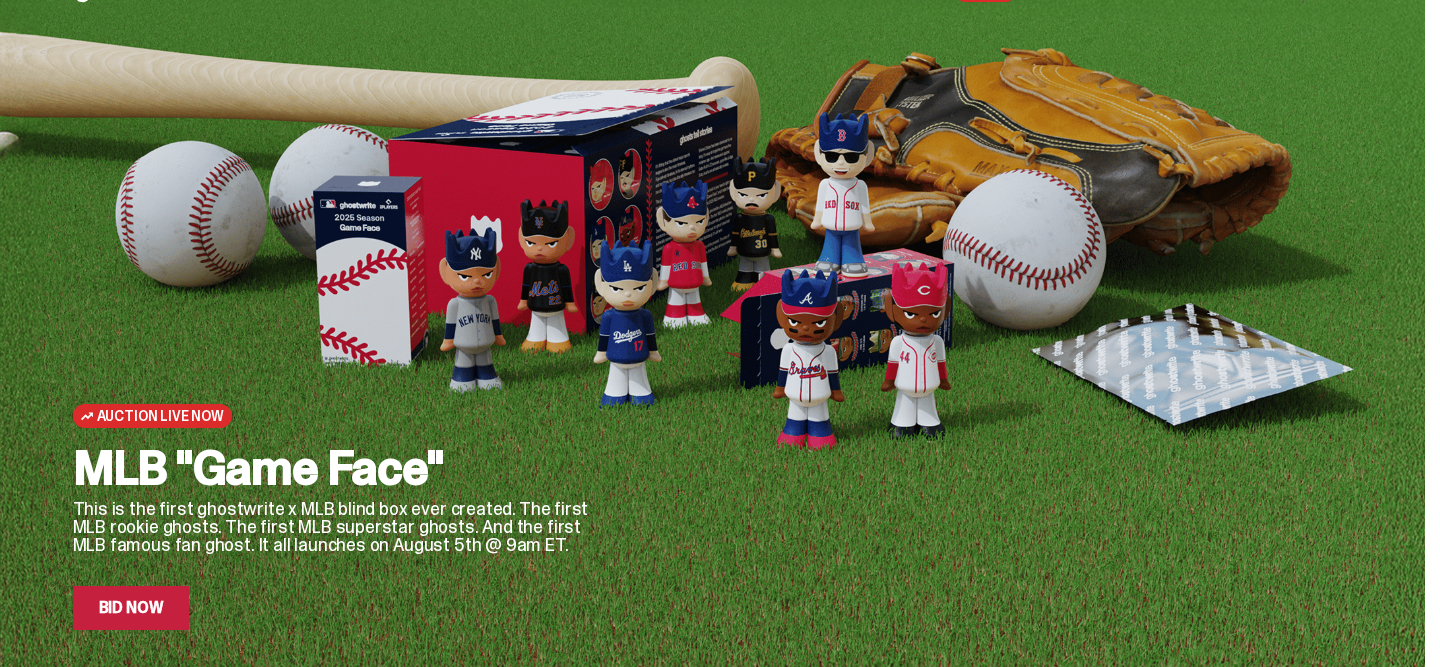 click on "Bid Now" at bounding box center [131, 608] 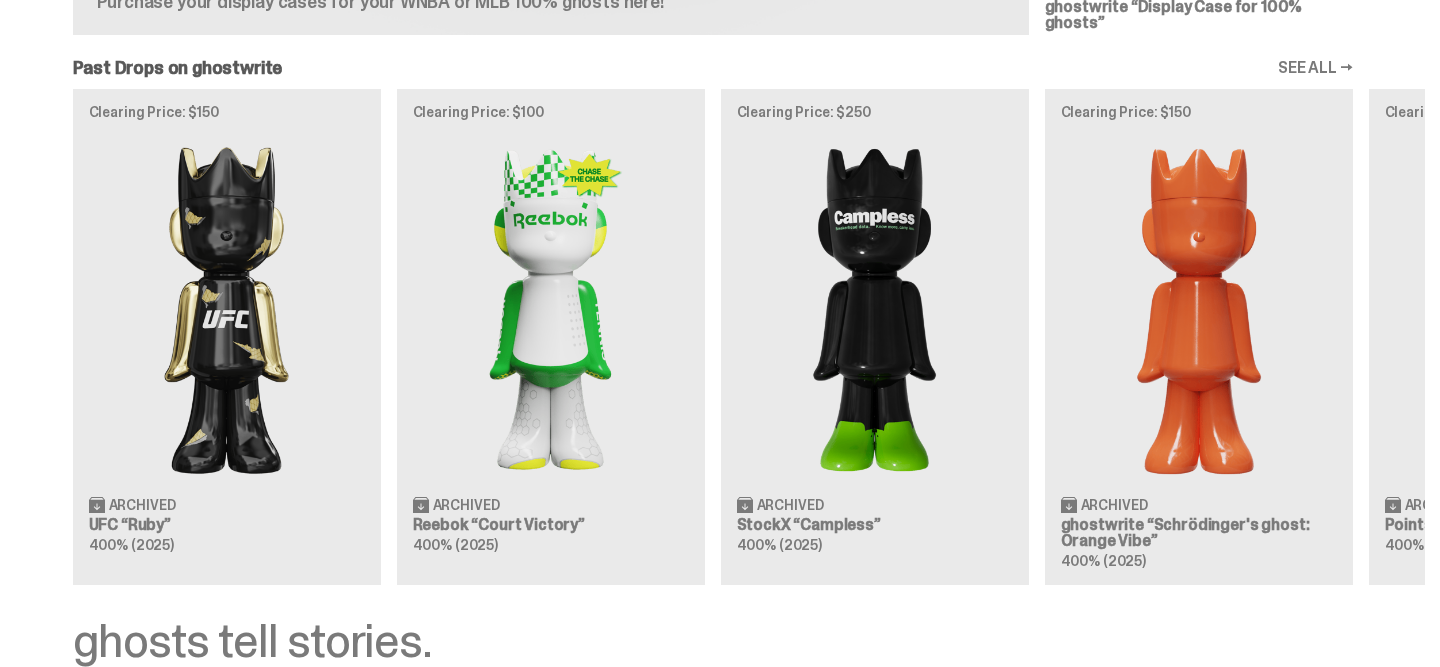 scroll, scrollTop: 1640, scrollLeft: 0, axis: vertical 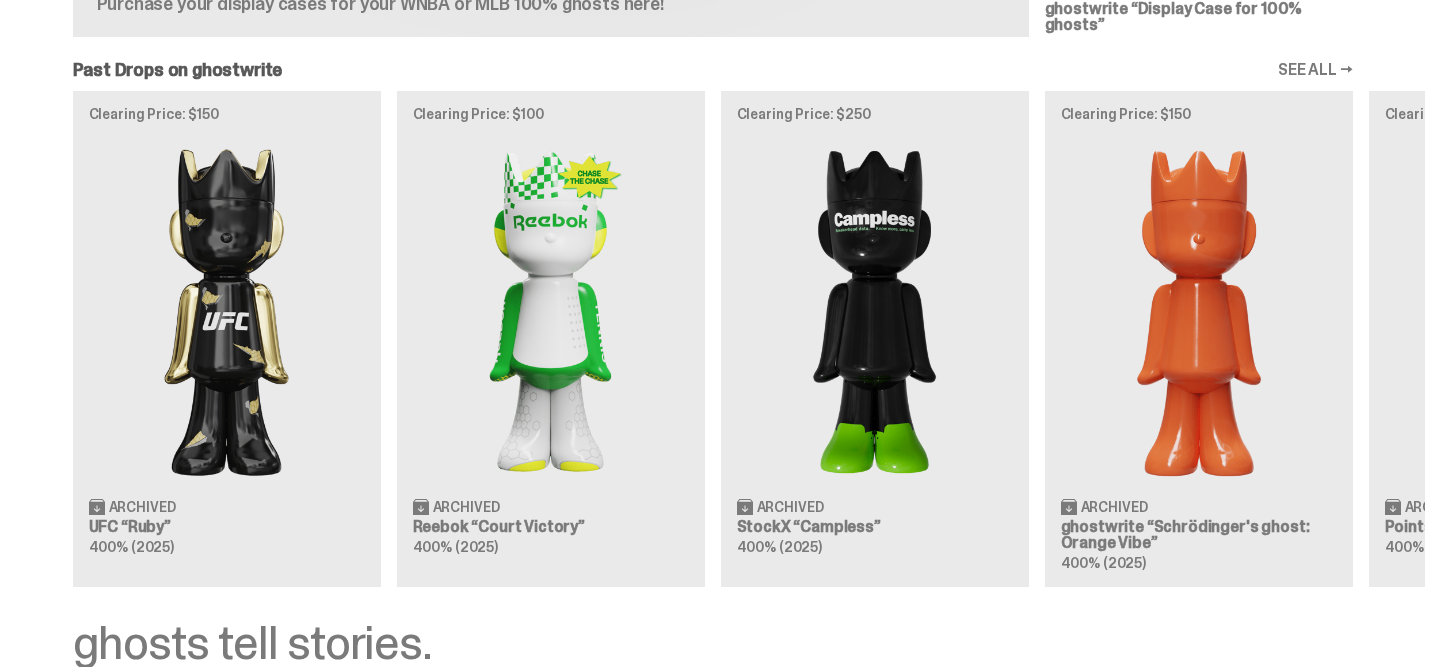 click on "SEE ALL →" at bounding box center [1315, 70] 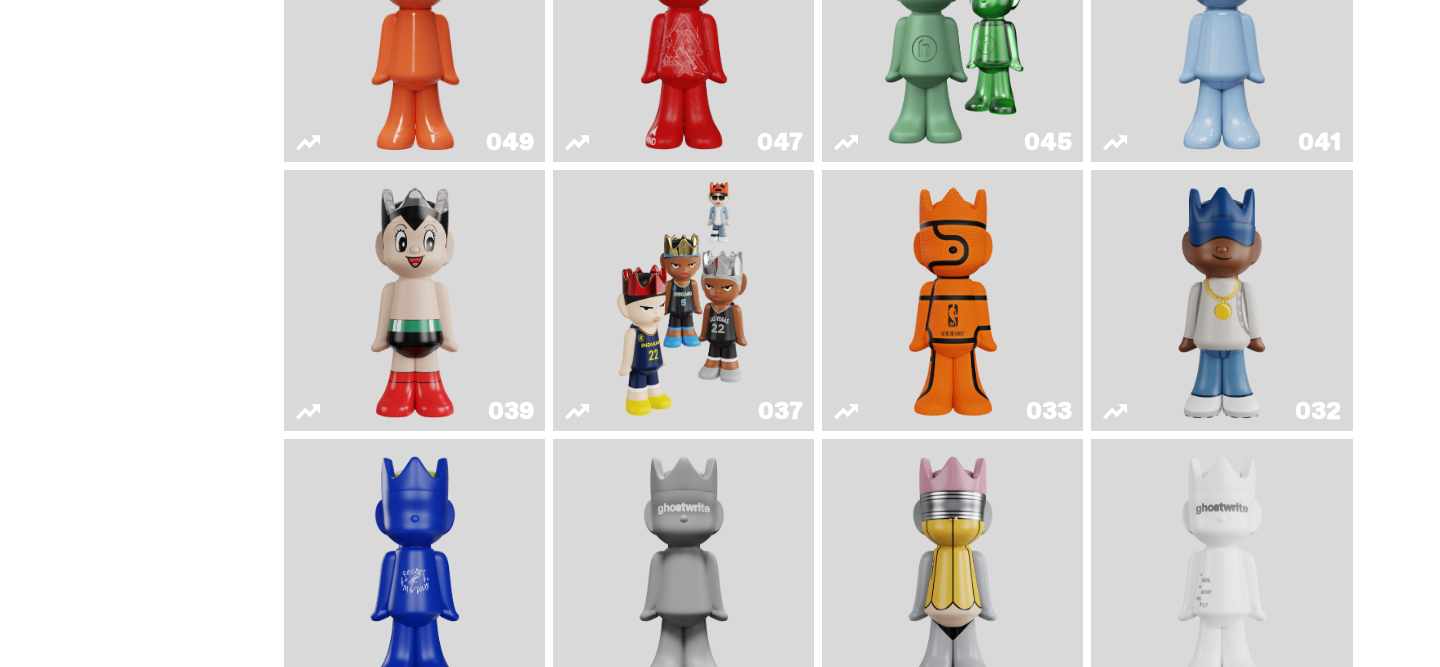 scroll, scrollTop: 623, scrollLeft: 0, axis: vertical 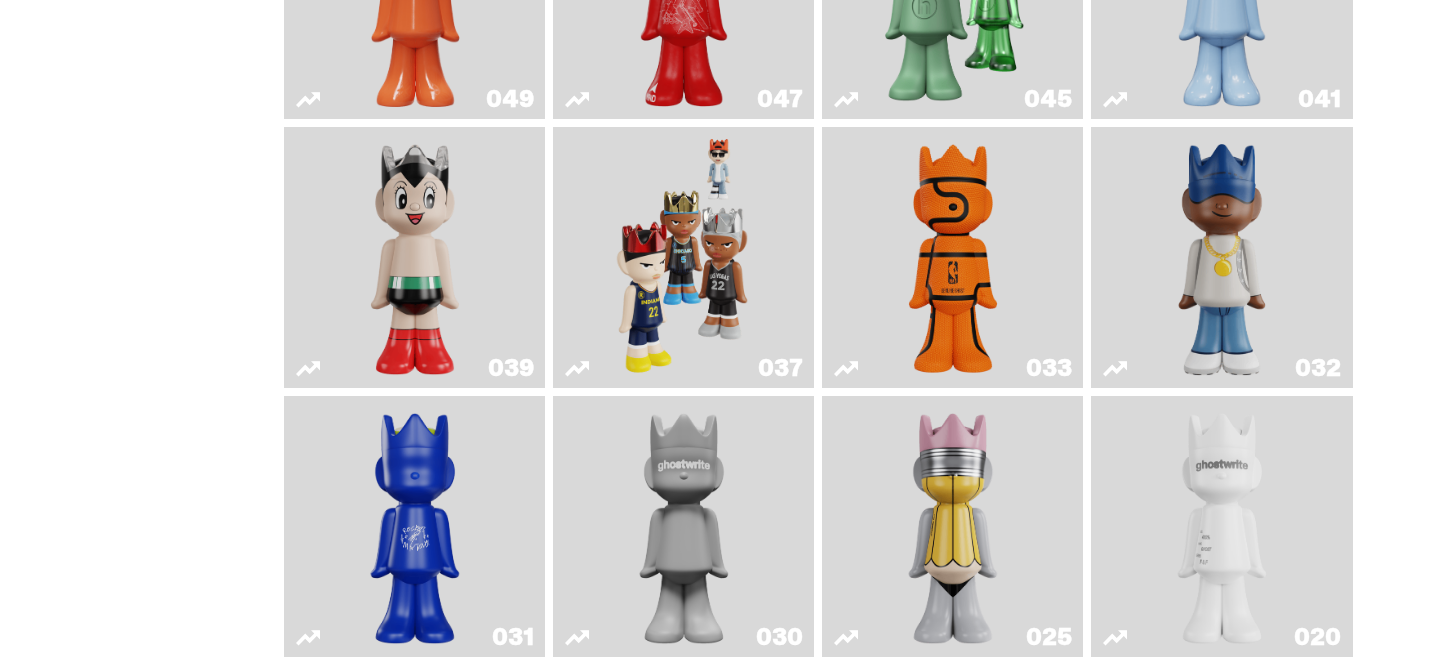 click at bounding box center [684, 257] 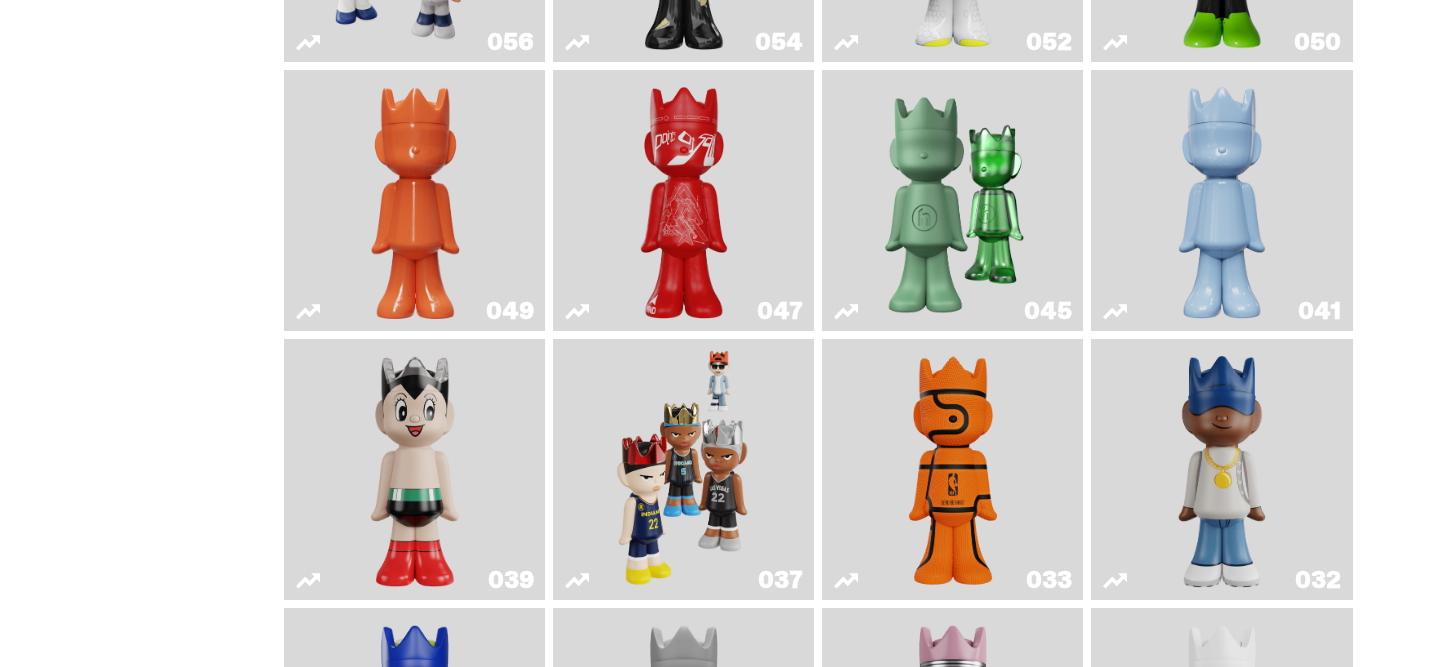 scroll, scrollTop: 0, scrollLeft: 0, axis: both 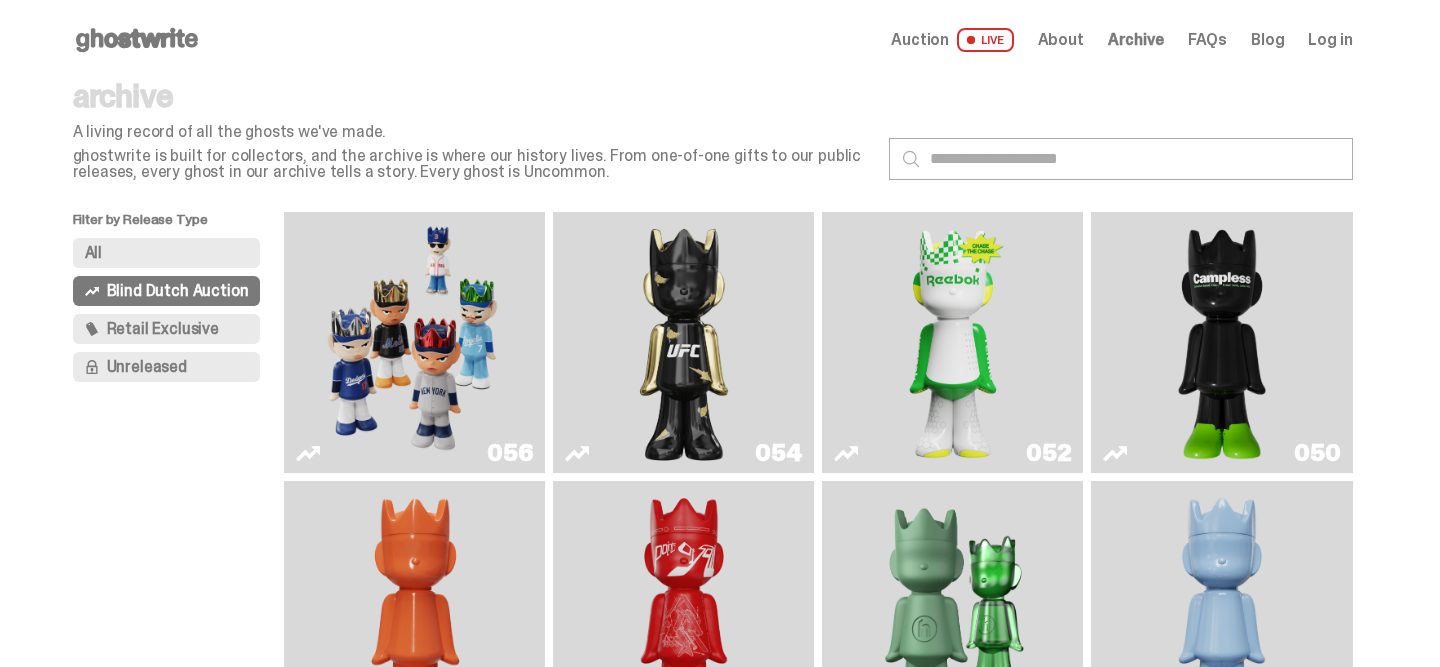 click on "Retail Exclusive" at bounding box center (163, 329) 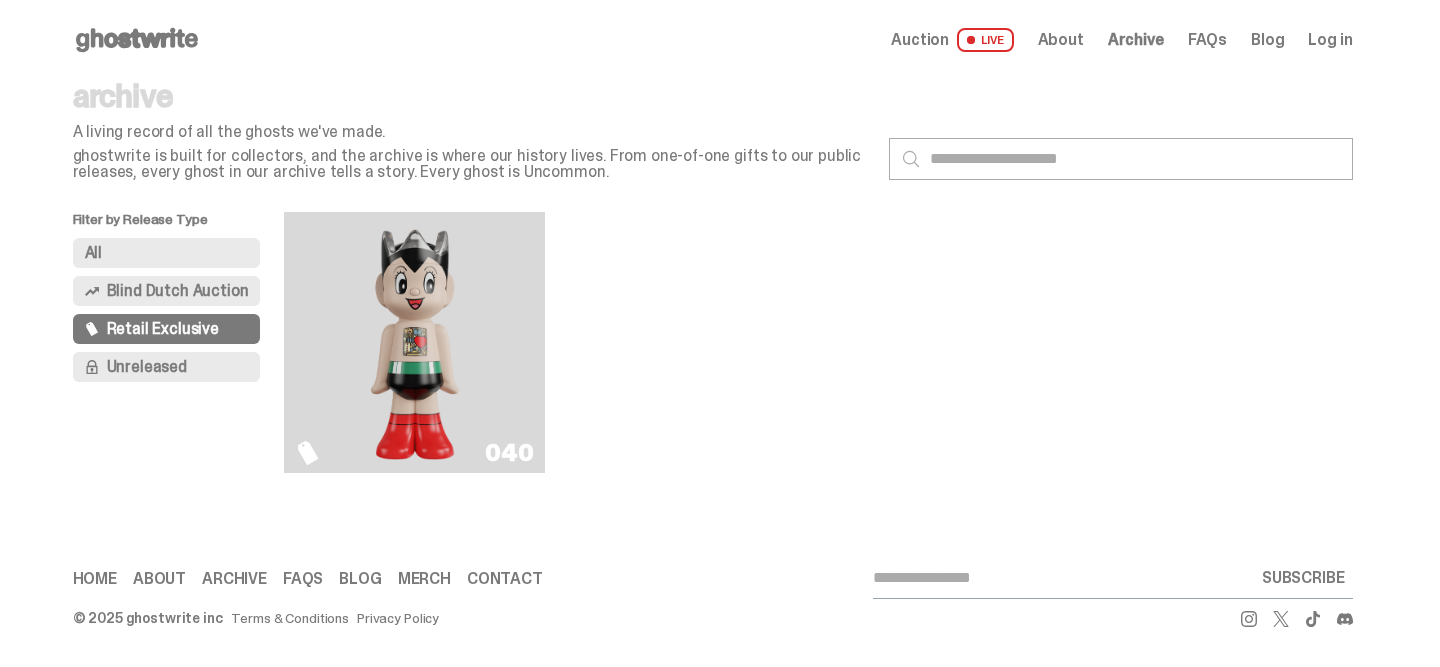 click on "Unreleased" at bounding box center [147, 367] 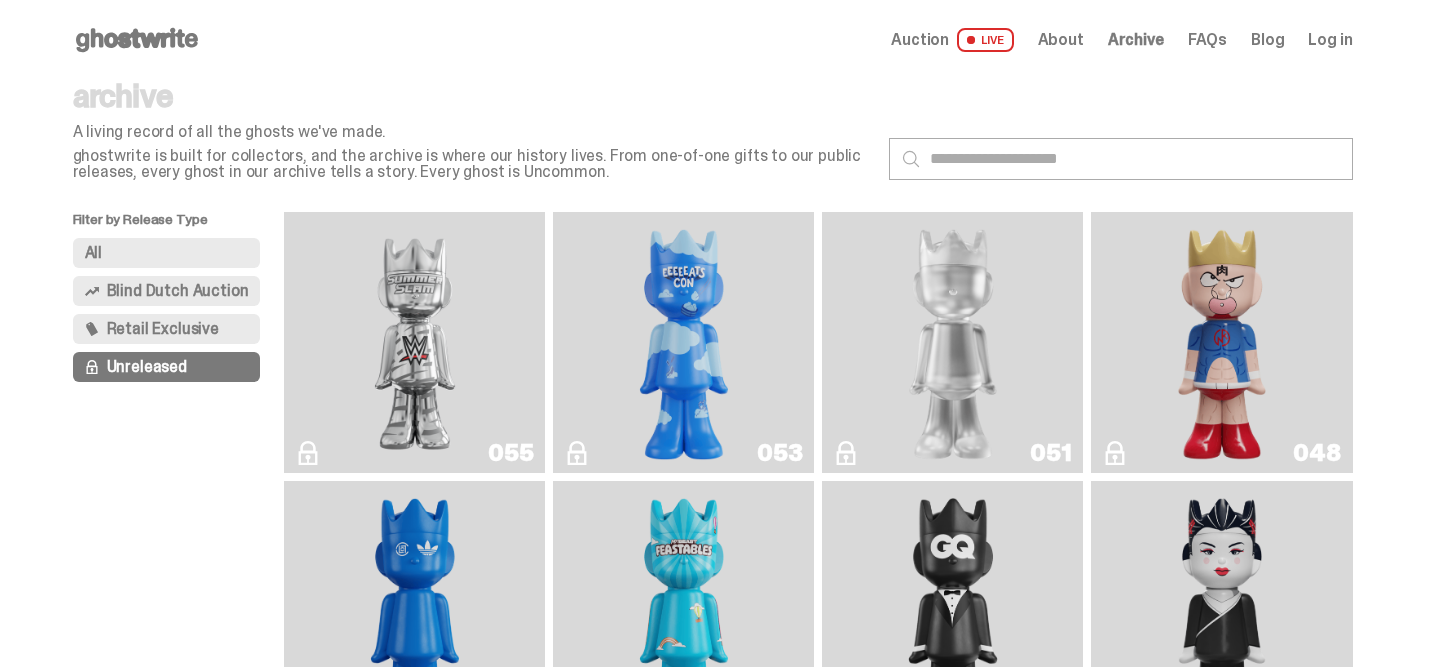 click on "Blind Dutch Auction" at bounding box center (178, 291) 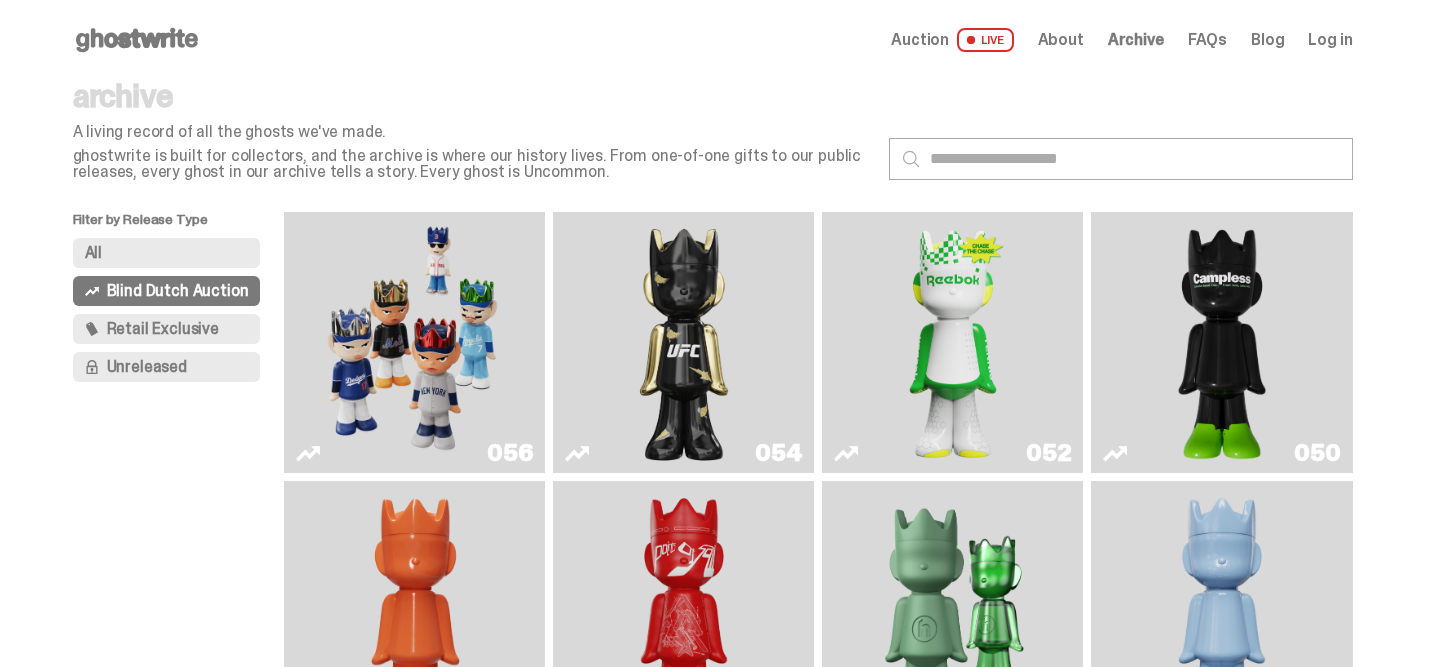 scroll, scrollTop: 1640, scrollLeft: 0, axis: vertical 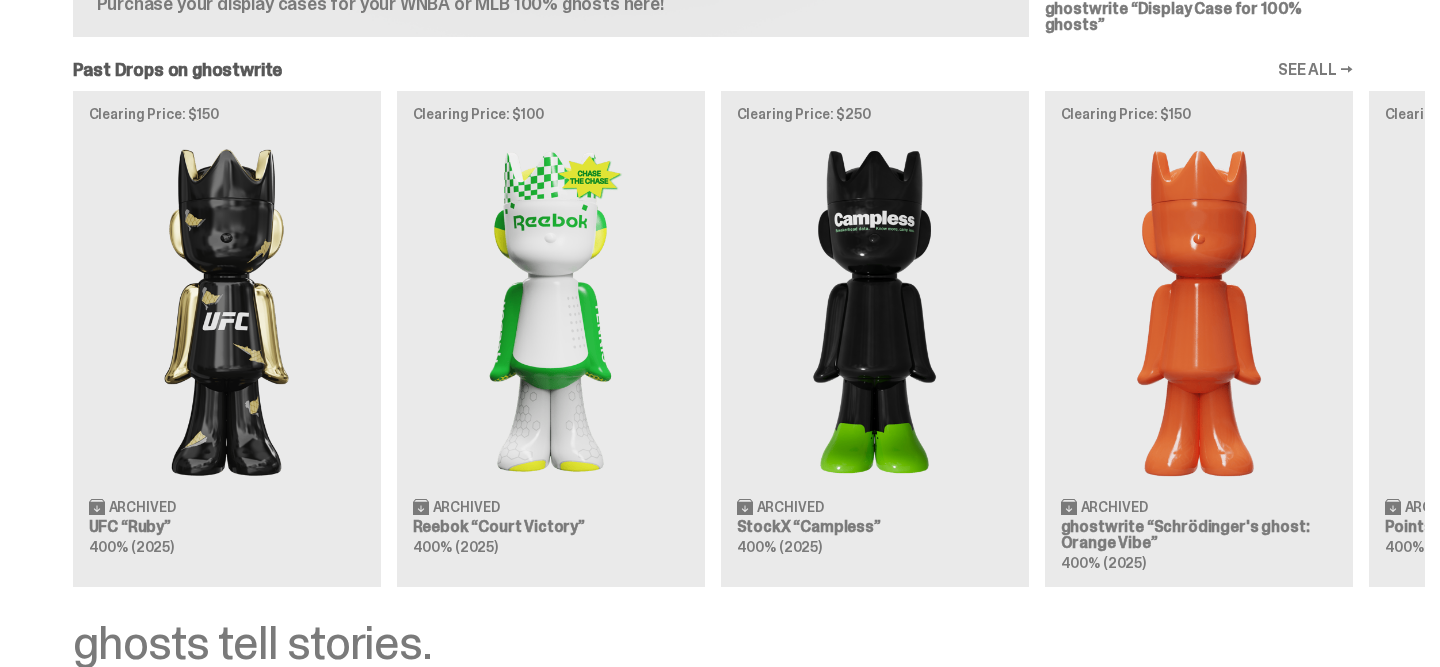 click on "Clearing Price: $150
Archived
UFC “Ruby”
400%
(2025)
Clearing Price: $100
Archived
Reebok “Court Victory”
400%
(2025)
Clearing Price: $250
Archived
StockX “Campless”
400%
(2025)
Clearing Price: $150
Archived
ghostwrite “Schrödinger's ghost: Orange Vibe”
400%
(2025)" at bounding box center [712, 339] 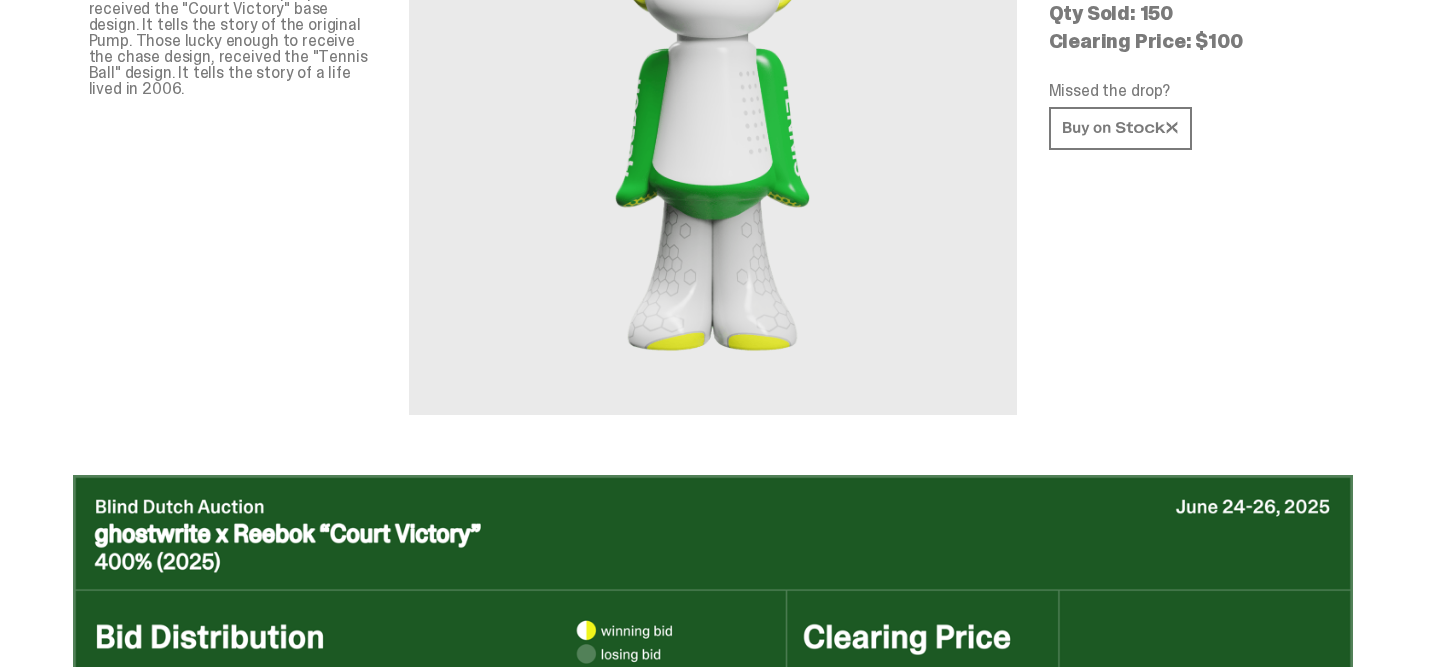 scroll, scrollTop: 190, scrollLeft: 0, axis: vertical 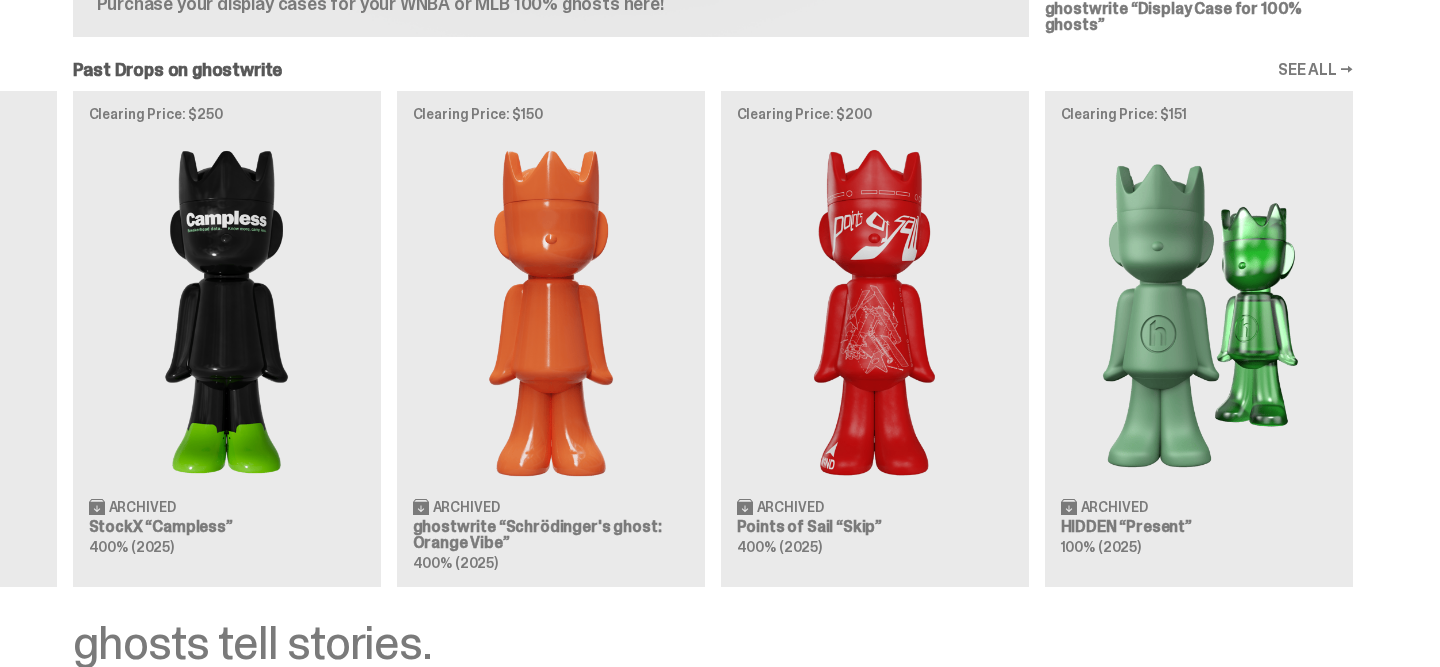 click on "SEE ALL →" at bounding box center [1315, 70] 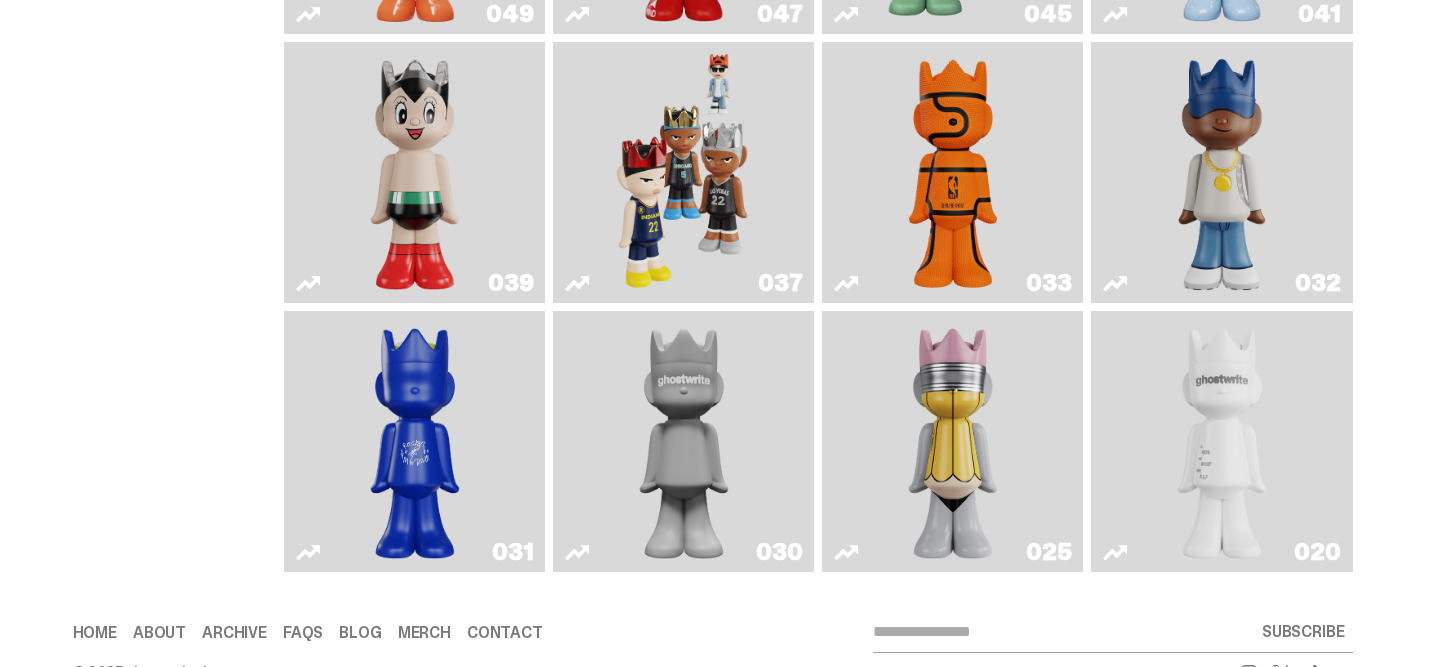 scroll, scrollTop: 710, scrollLeft: 0, axis: vertical 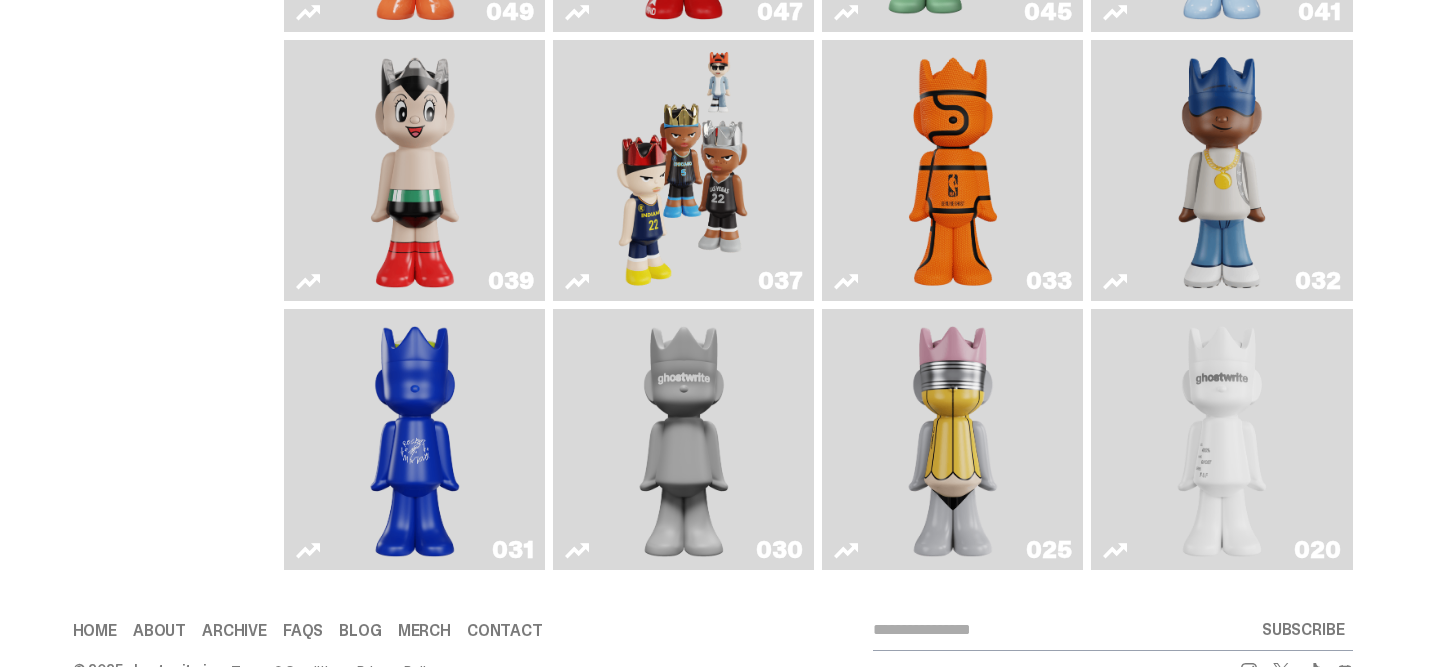 click at bounding box center [415, 439] 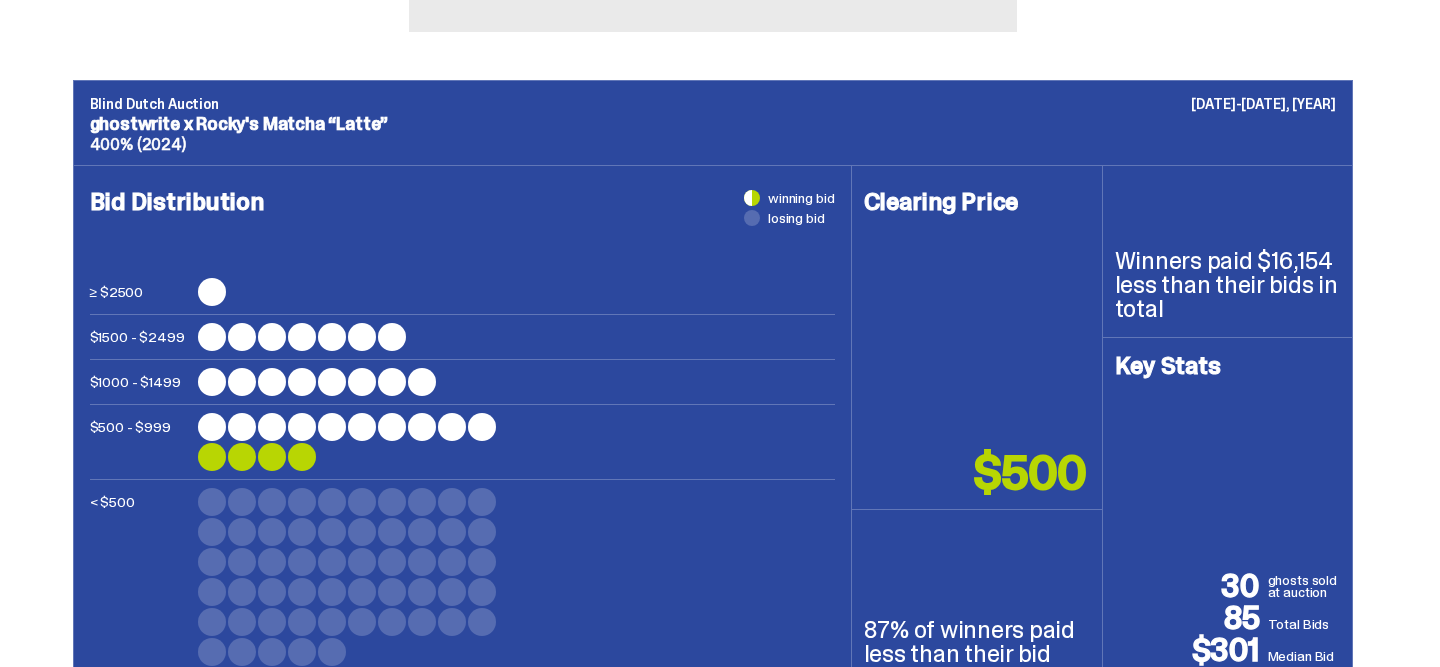 scroll, scrollTop: 0, scrollLeft: 0, axis: both 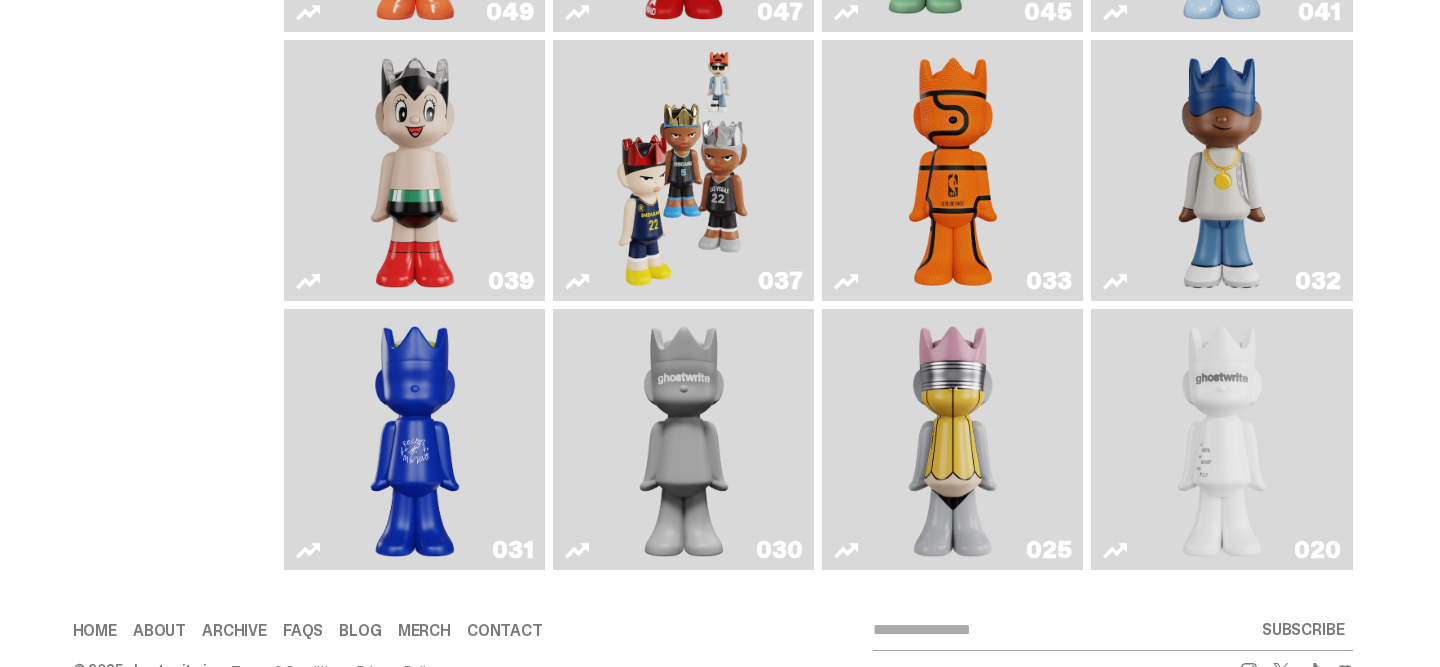 click at bounding box center [684, 439] 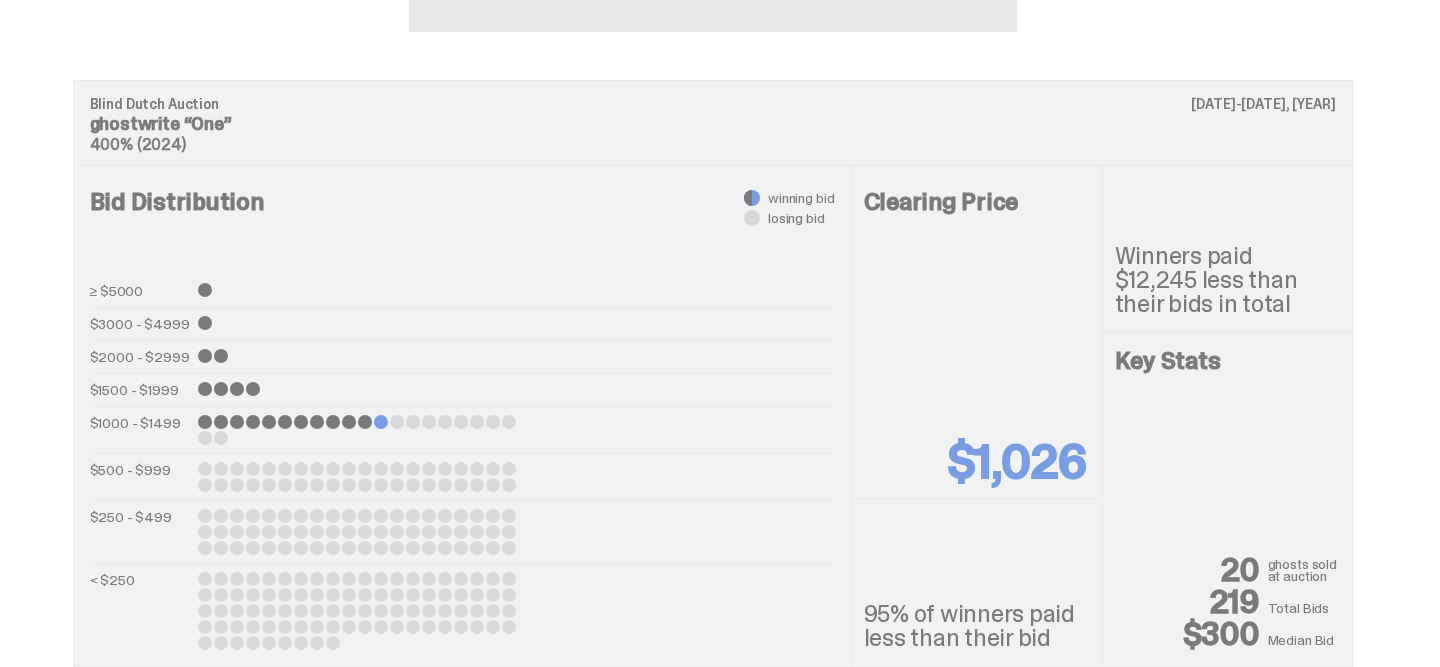 scroll, scrollTop: 0, scrollLeft: 0, axis: both 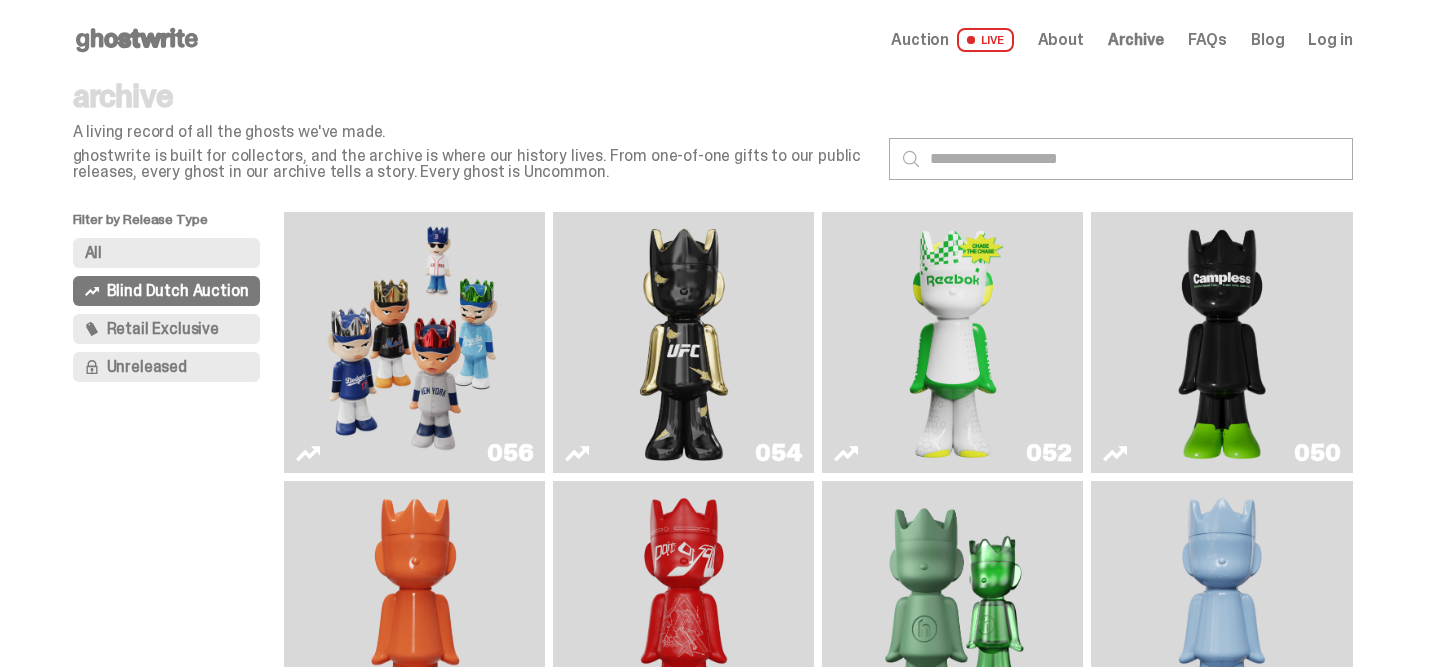 click at bounding box center [684, 342] 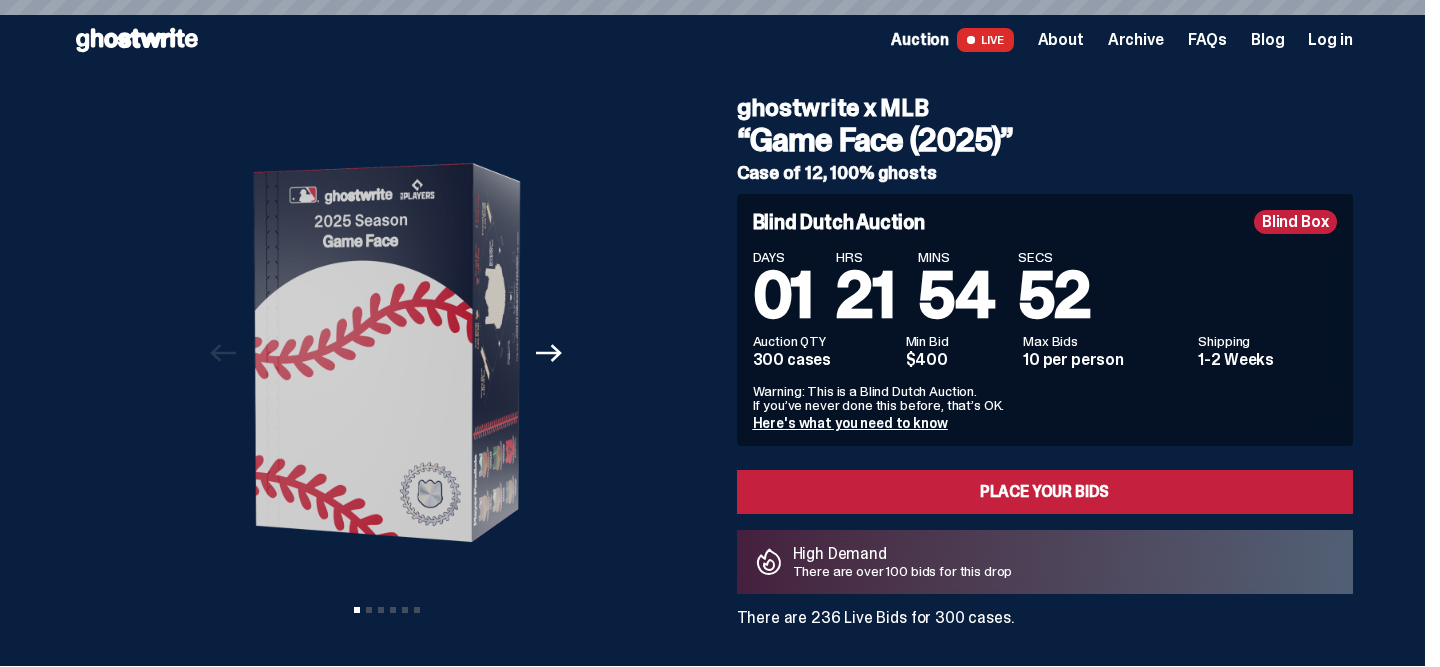 scroll, scrollTop: 0, scrollLeft: 0, axis: both 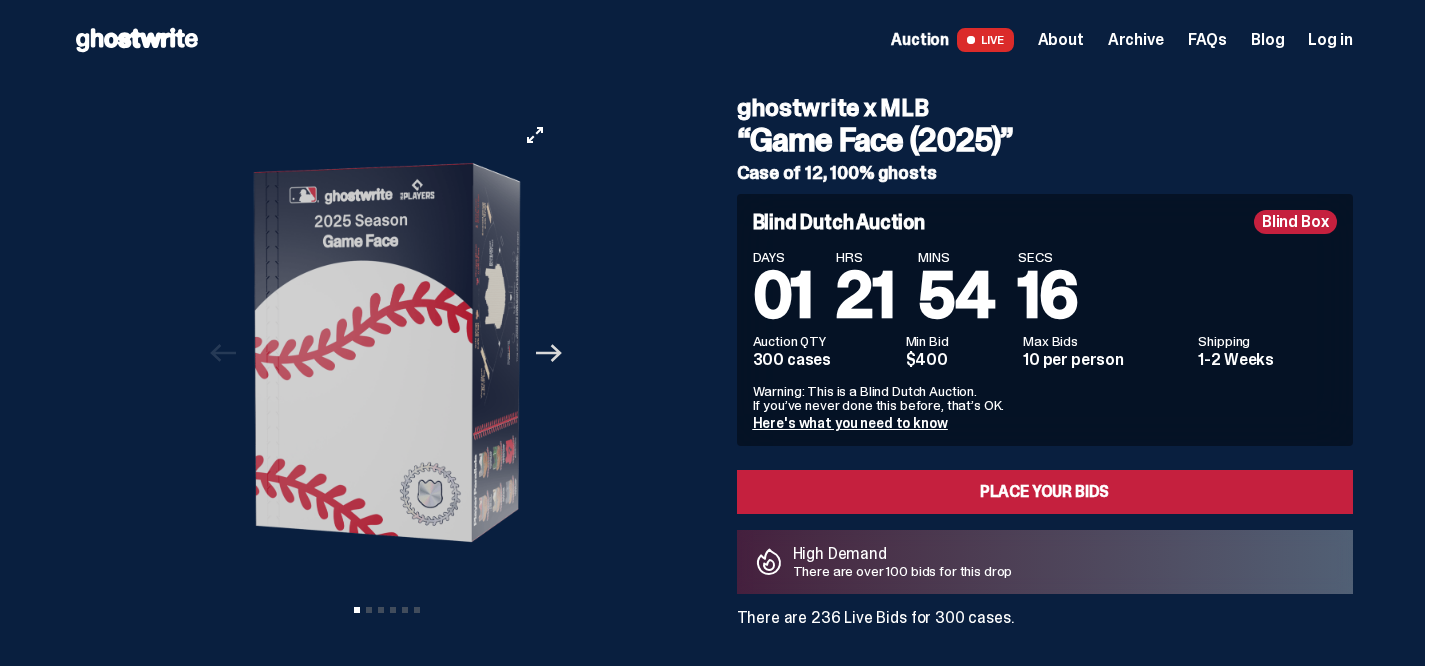 click 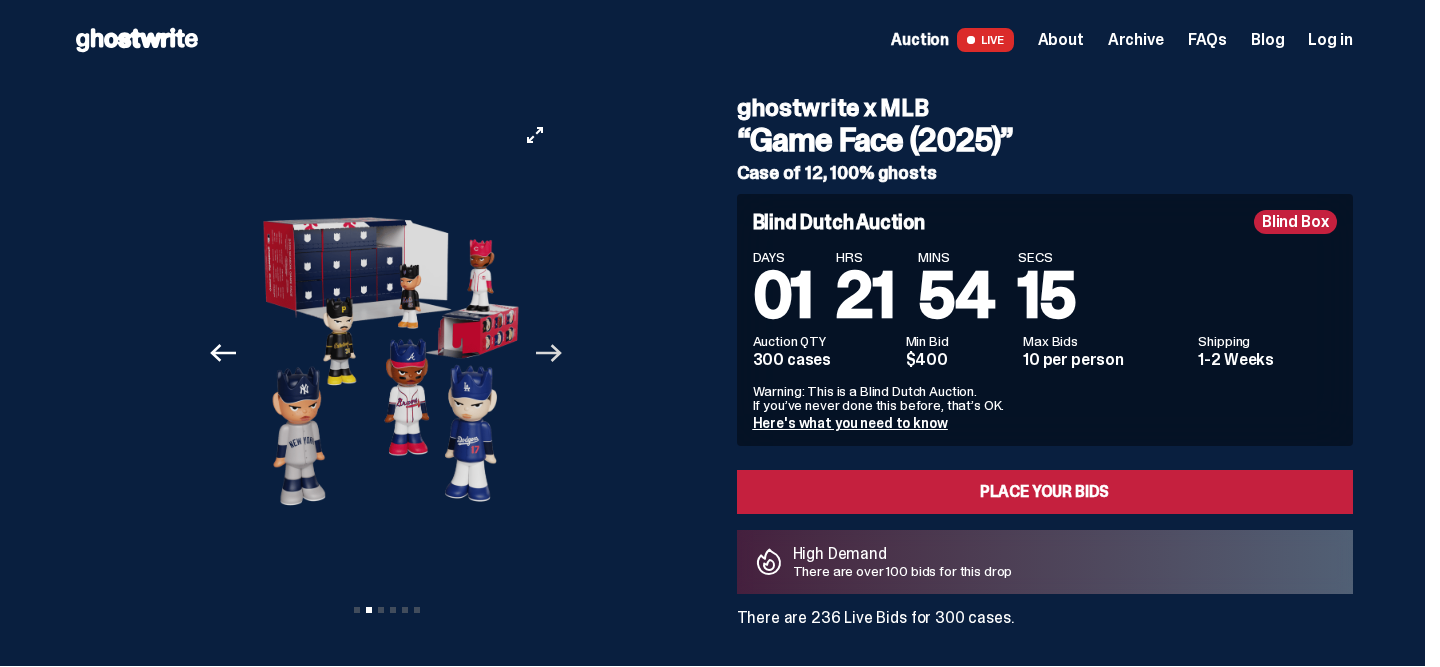 click 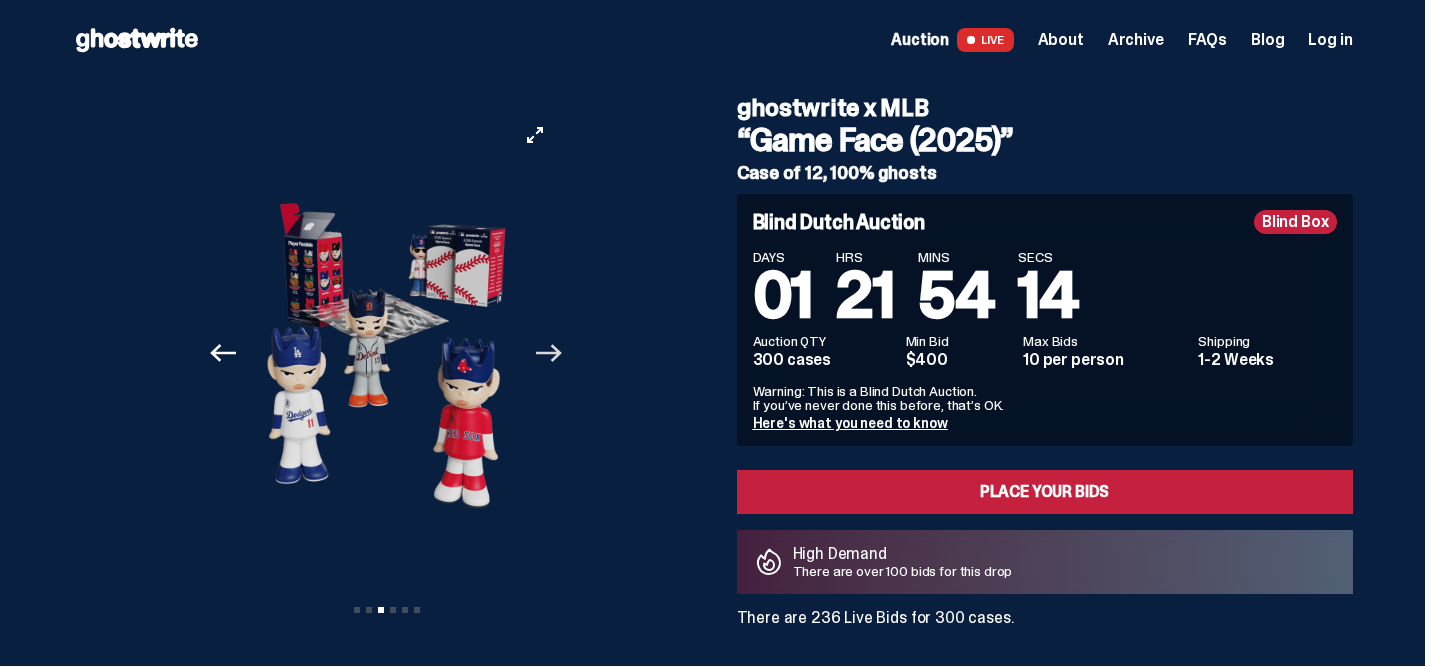 click 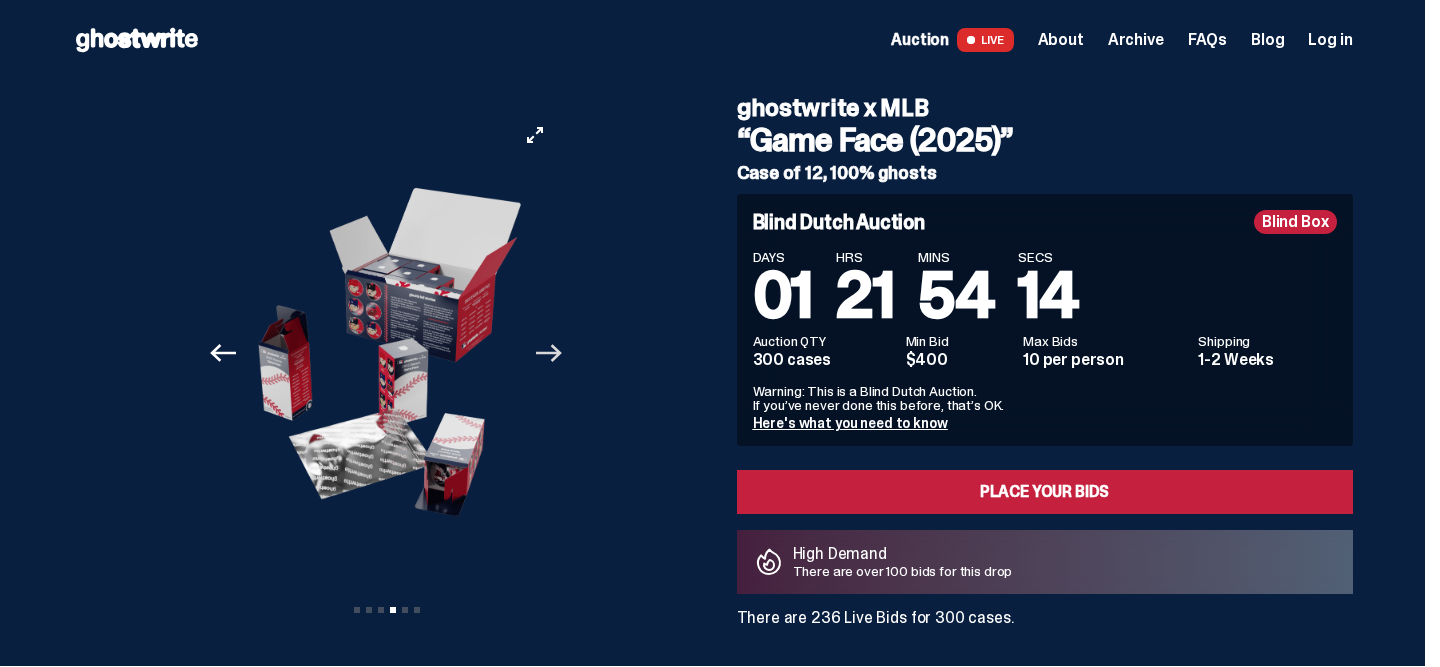 click 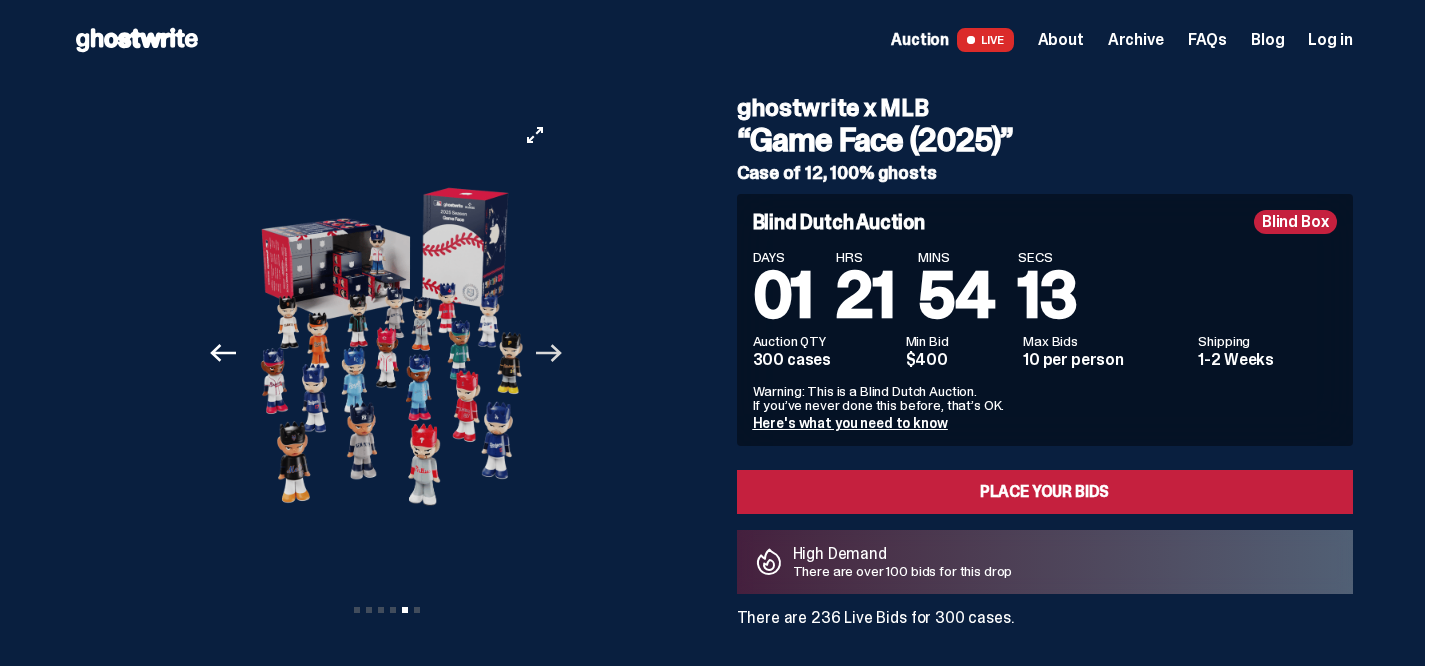 click 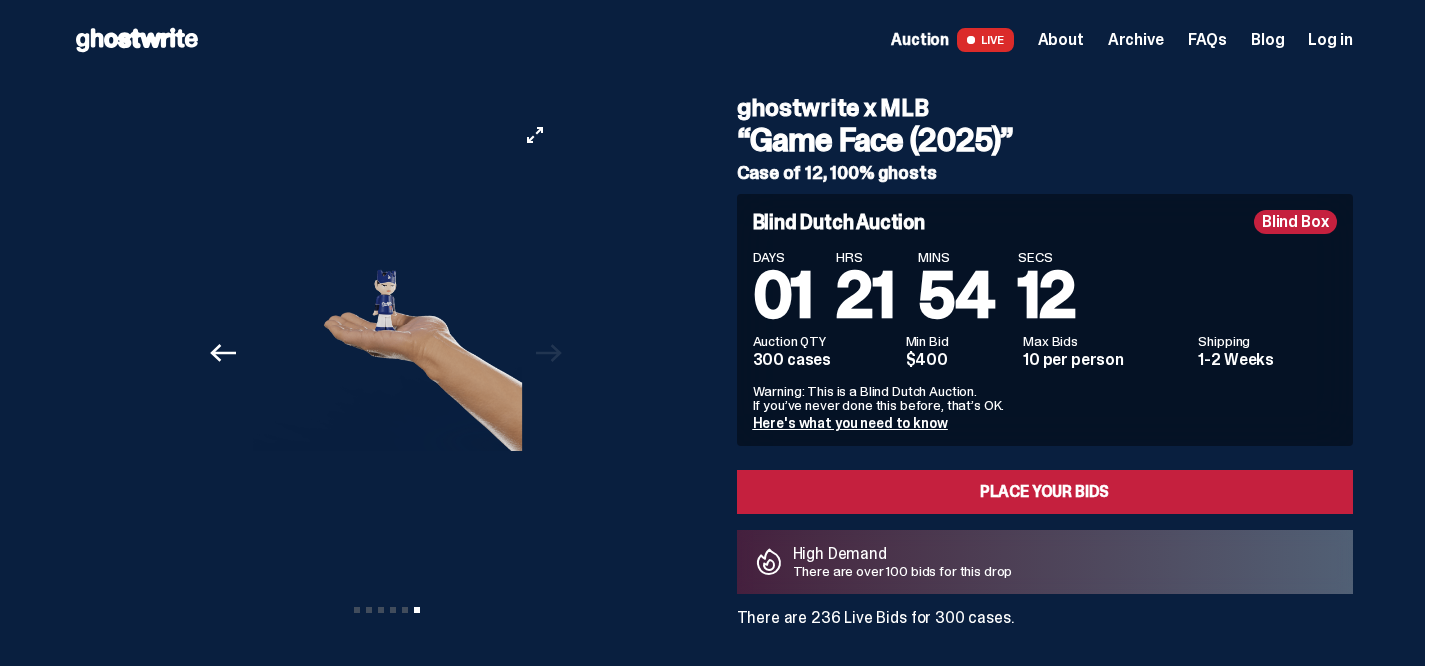 click at bounding box center (387, 282) 